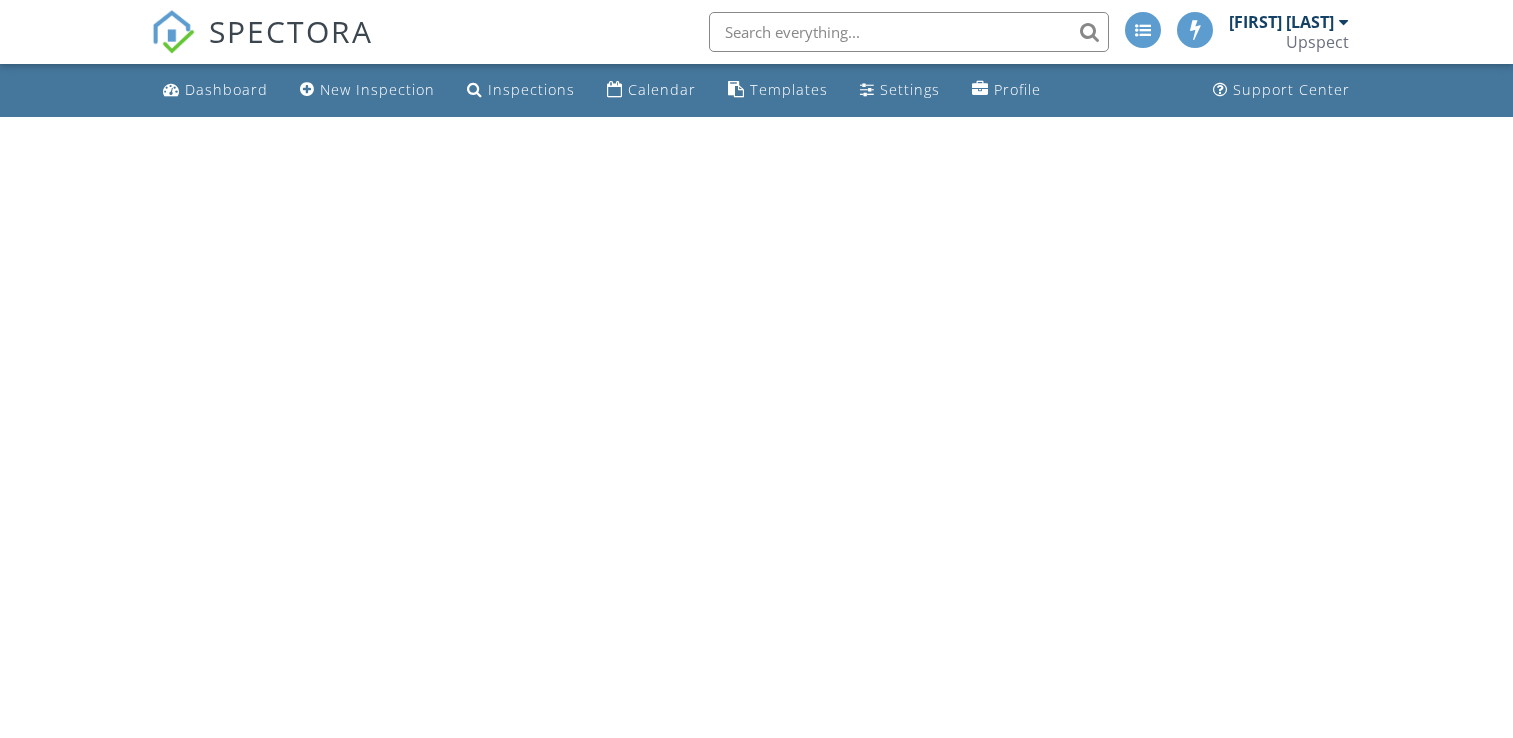 scroll, scrollTop: 0, scrollLeft: 0, axis: both 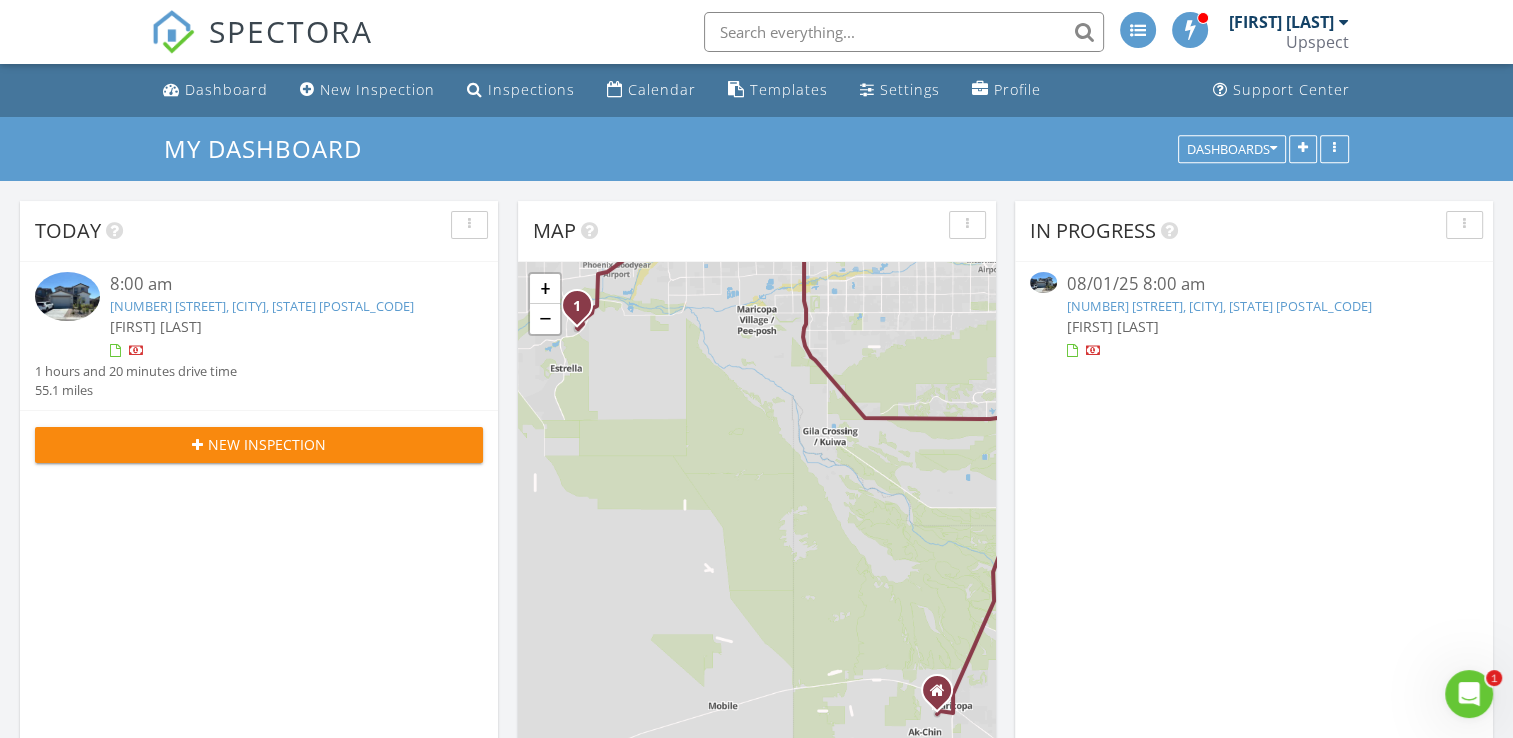 click on "8981 168th Ln, Goodyear, AZ 85338" at bounding box center [262, 306] 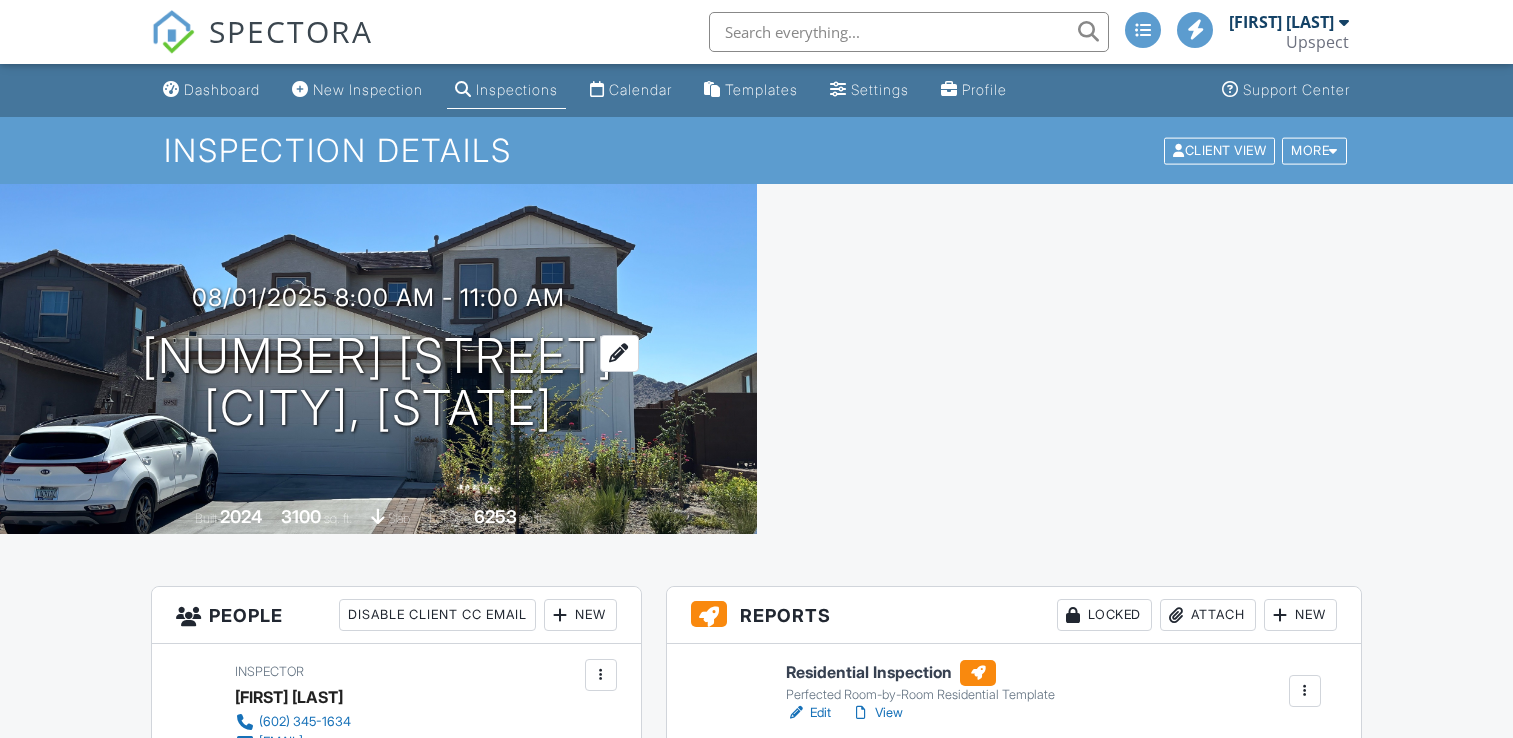scroll, scrollTop: 0, scrollLeft: 0, axis: both 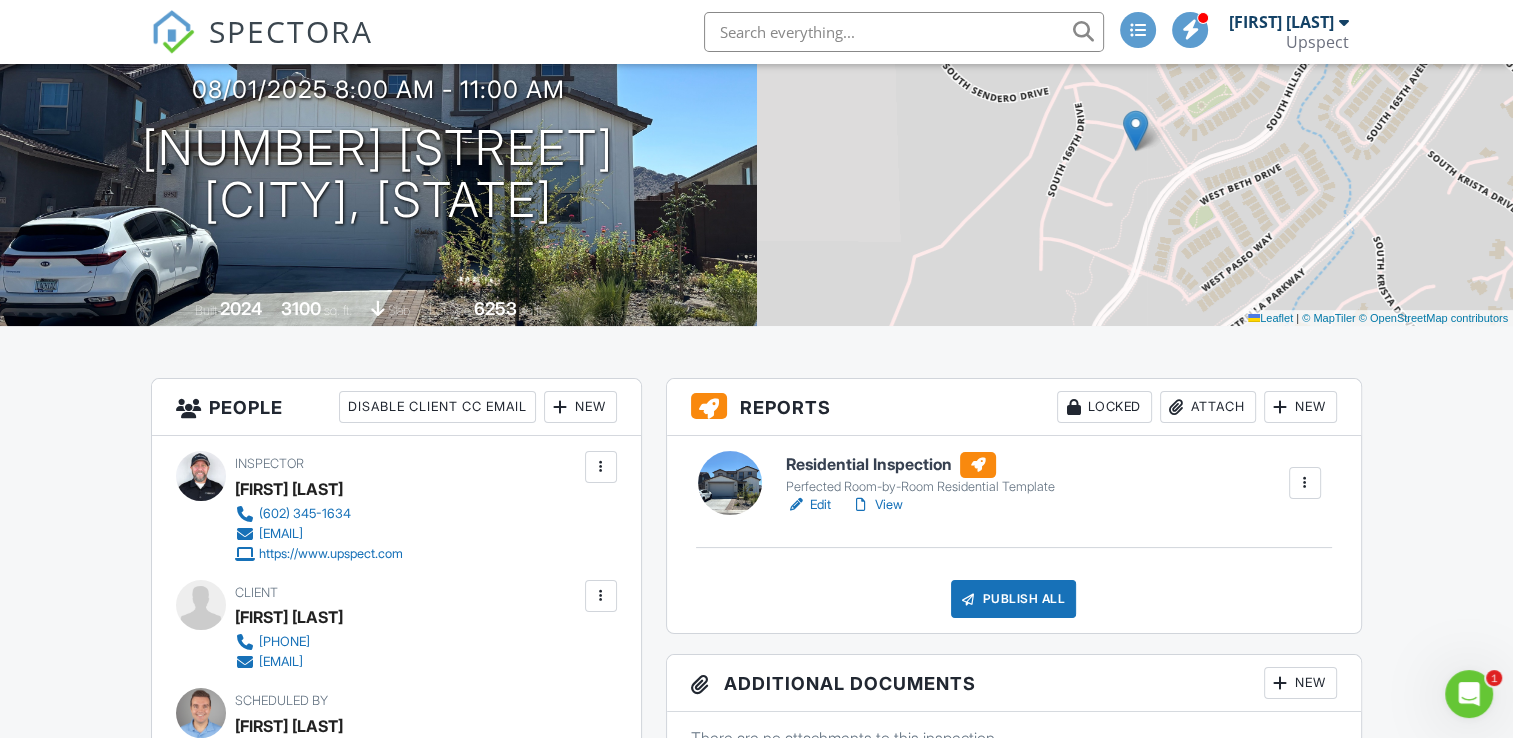 click on "View" at bounding box center (877, 505) 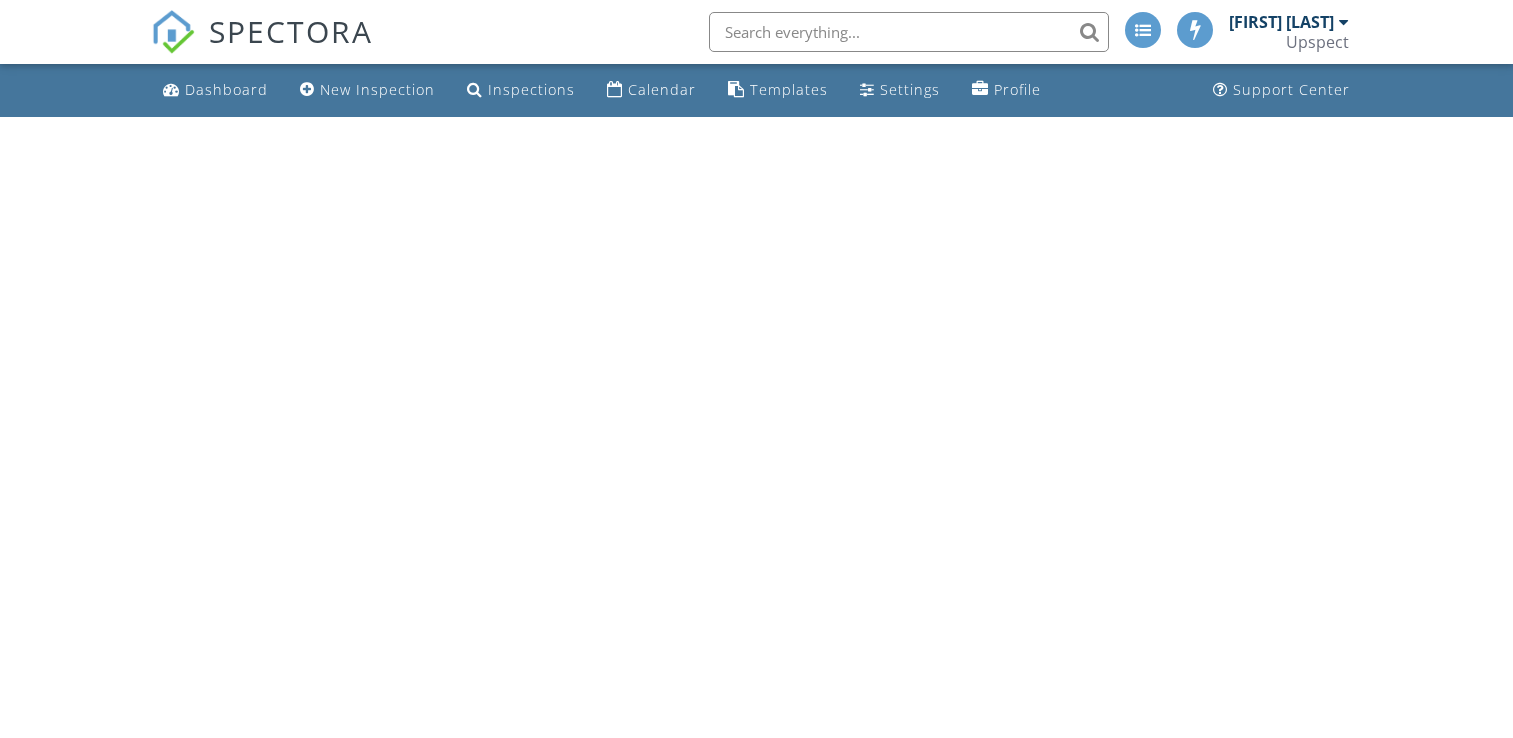 scroll, scrollTop: 0, scrollLeft: 0, axis: both 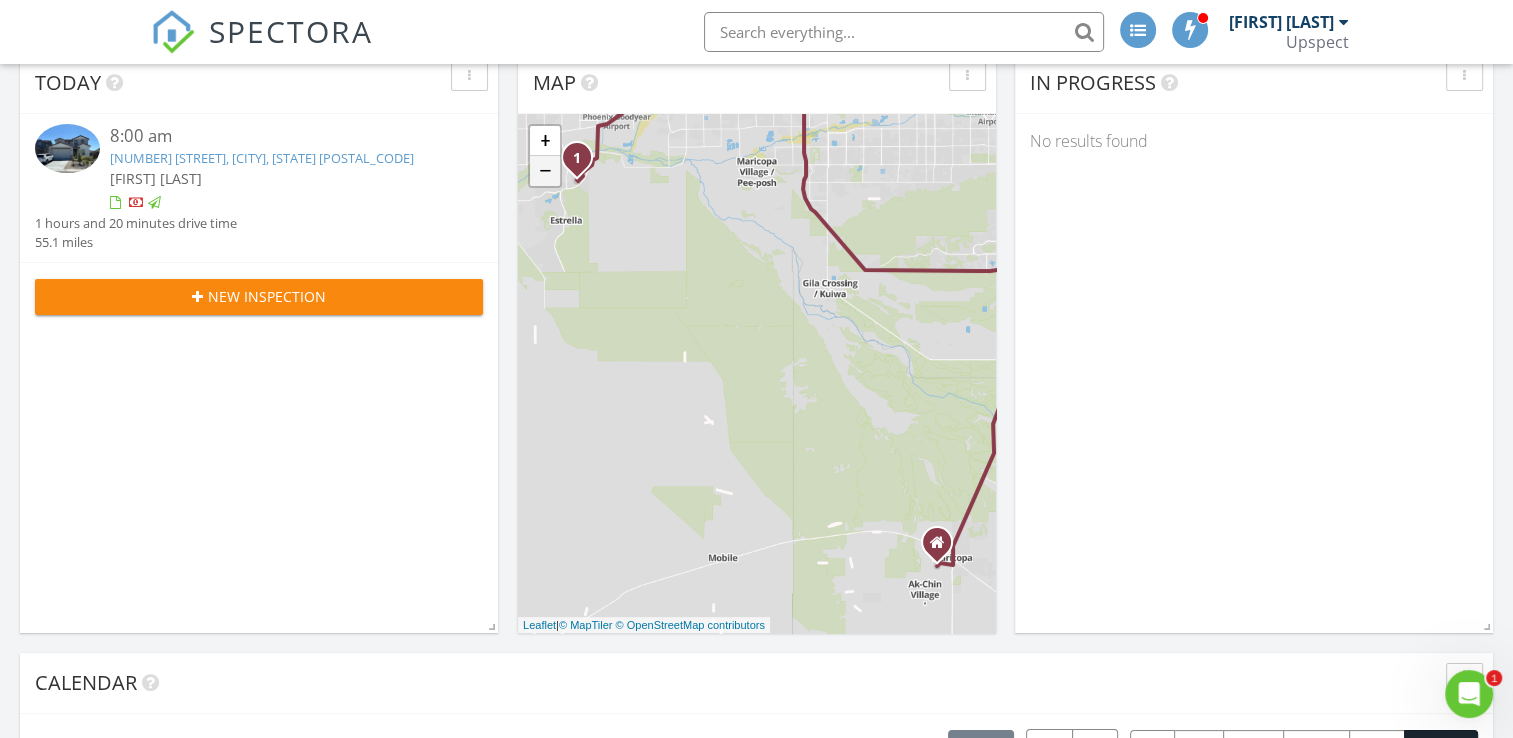 click on "−" at bounding box center [545, 171] 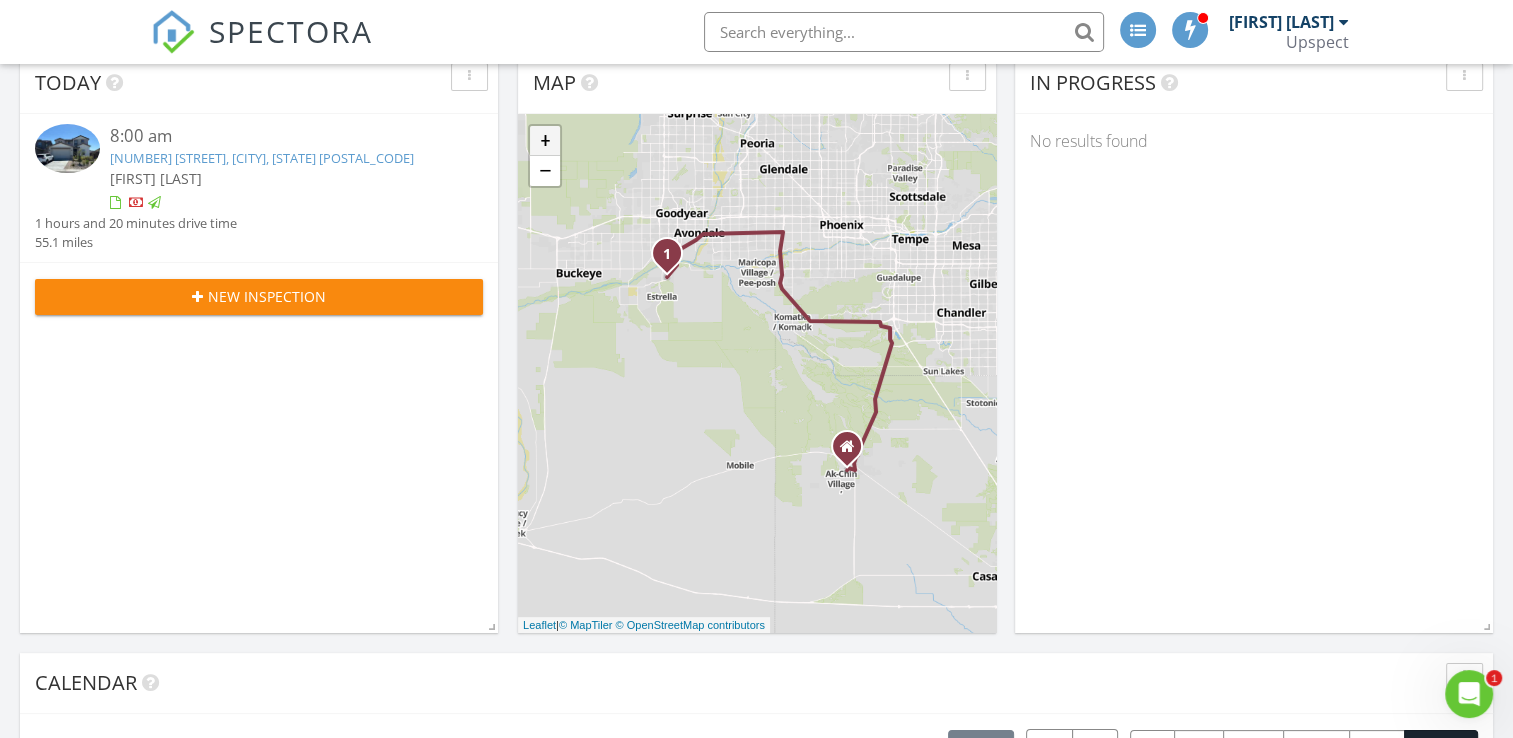 click on "+" at bounding box center (545, 141) 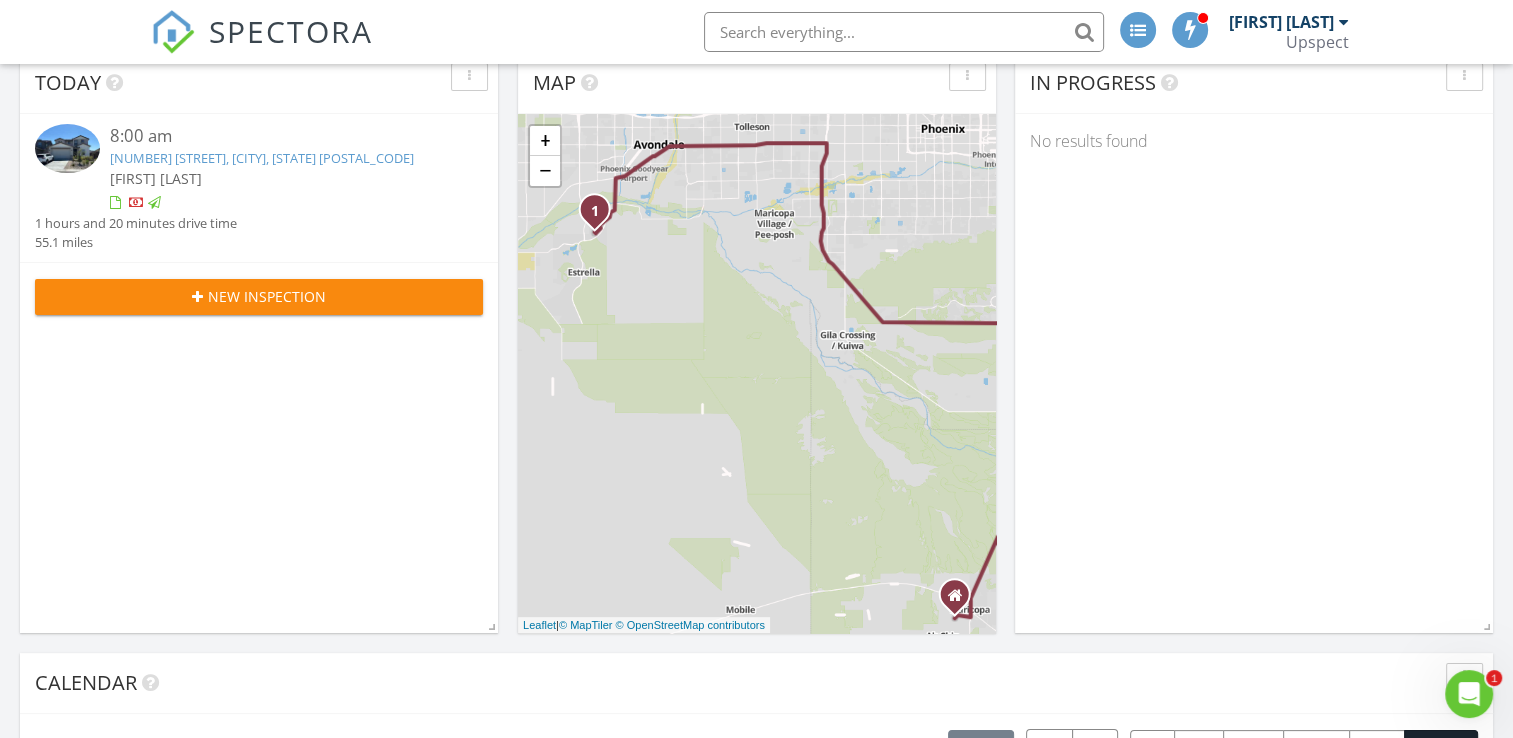 drag, startPoint x: 620, startPoint y: 286, endPoint x: 638, endPoint y: 349, distance: 65.52099 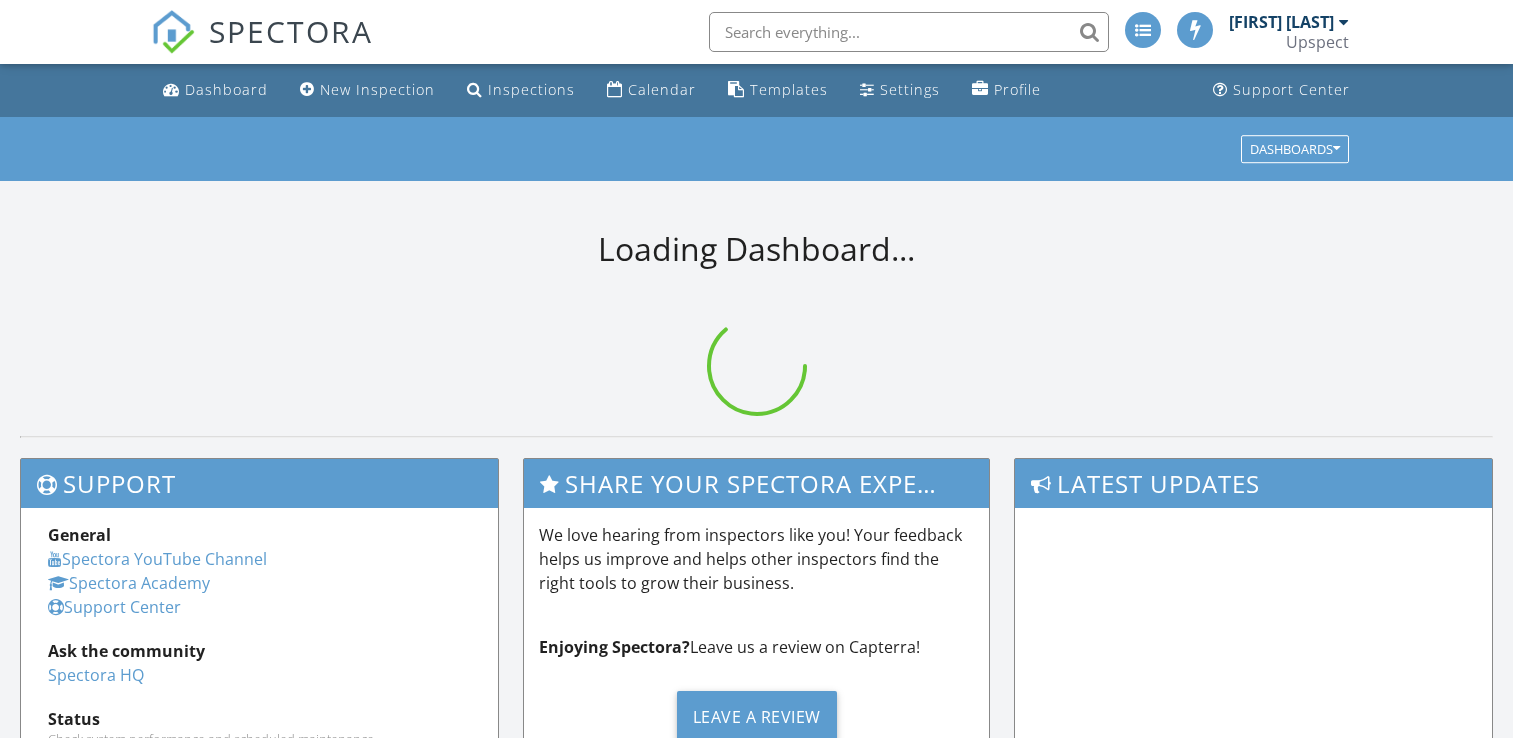 scroll, scrollTop: 0, scrollLeft: 0, axis: both 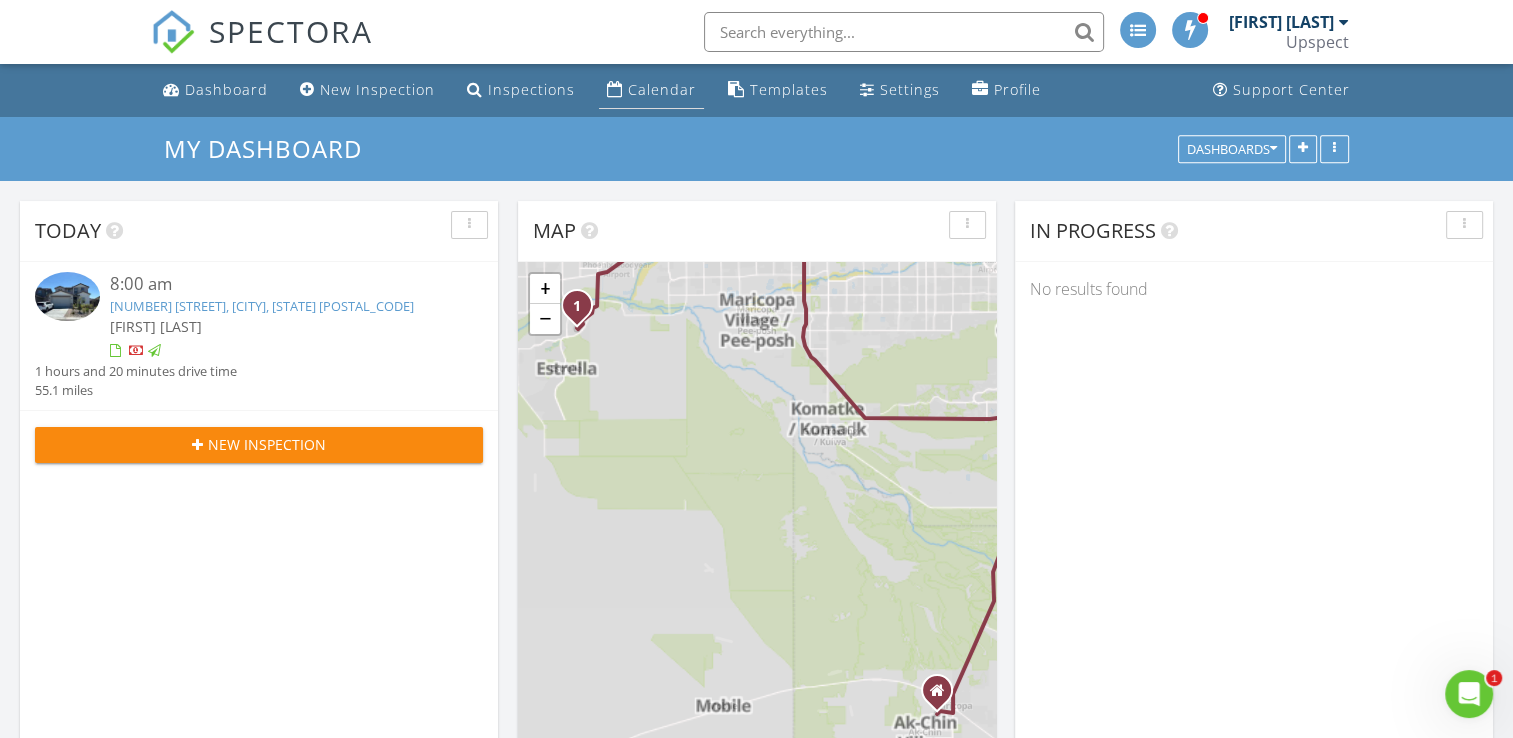 click on "Calendar" at bounding box center (662, 89) 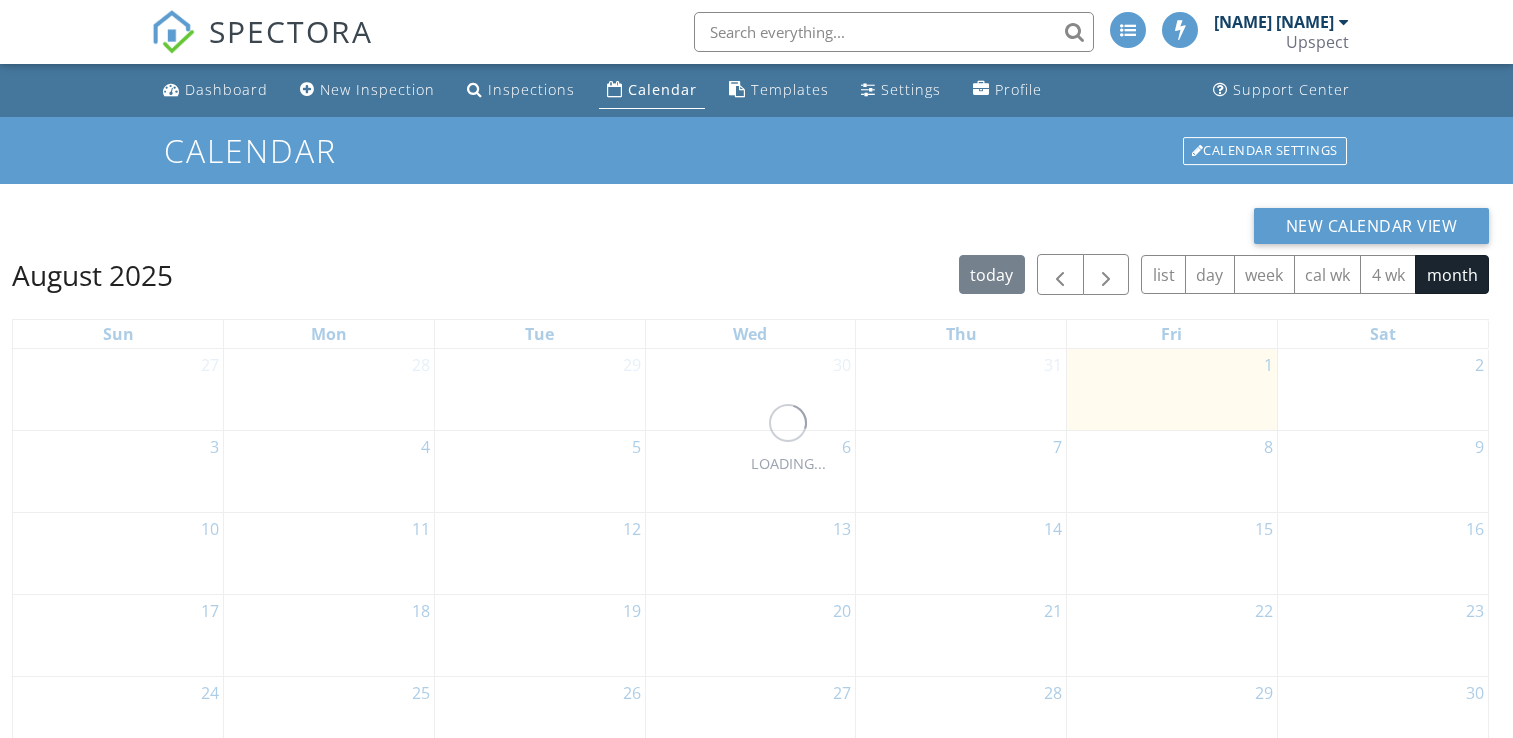 scroll, scrollTop: 0, scrollLeft: 0, axis: both 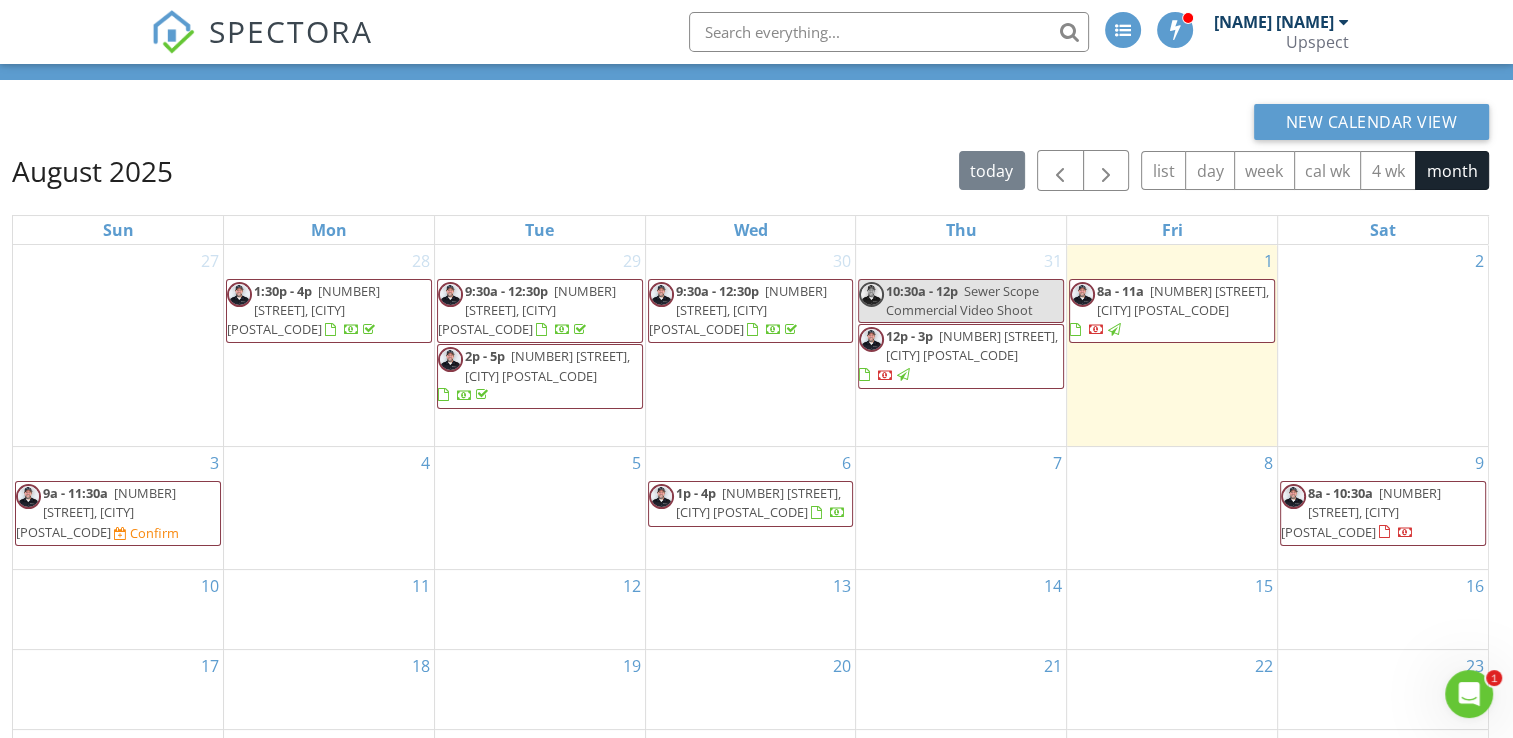 click on "8a - 11a" at bounding box center [1120, 291] 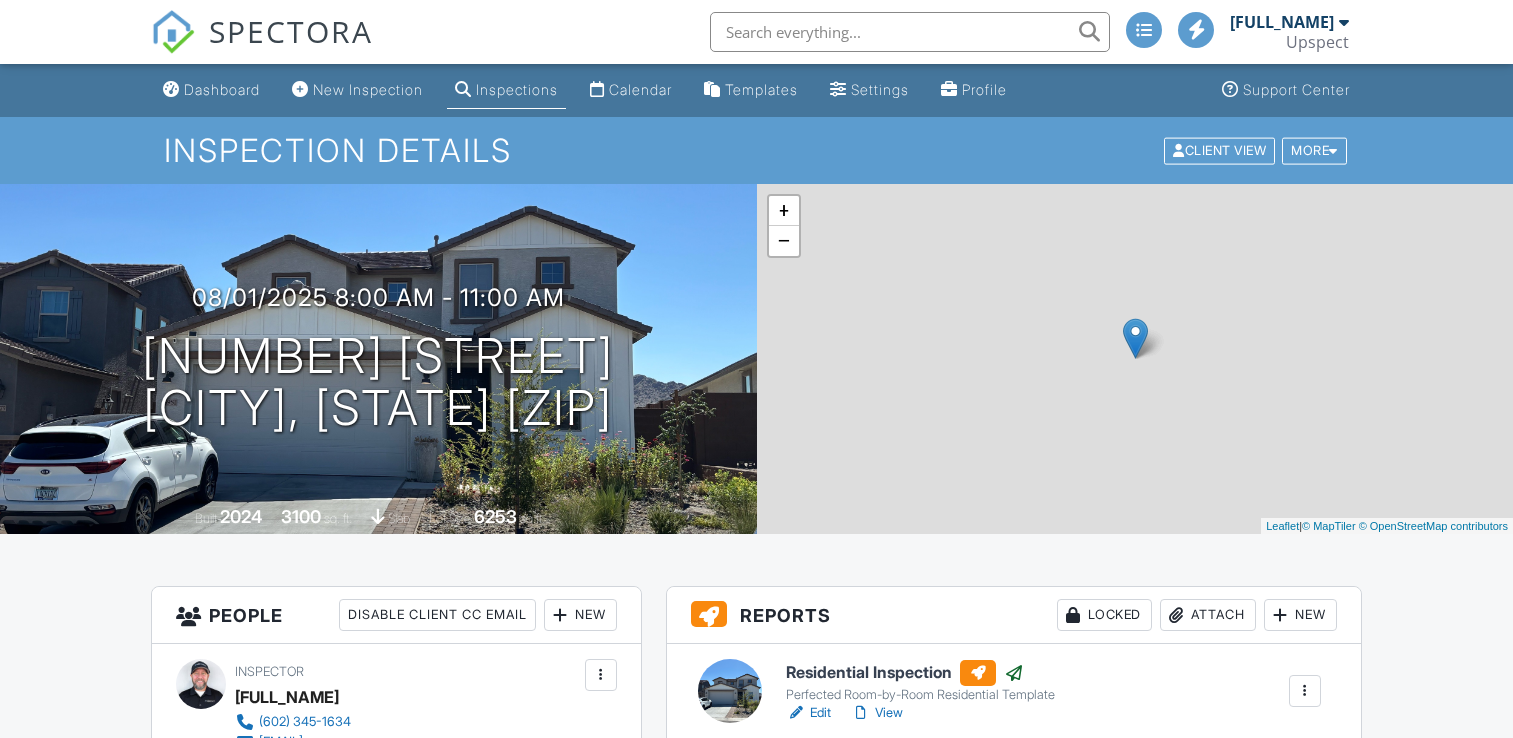 scroll, scrollTop: 0, scrollLeft: 0, axis: both 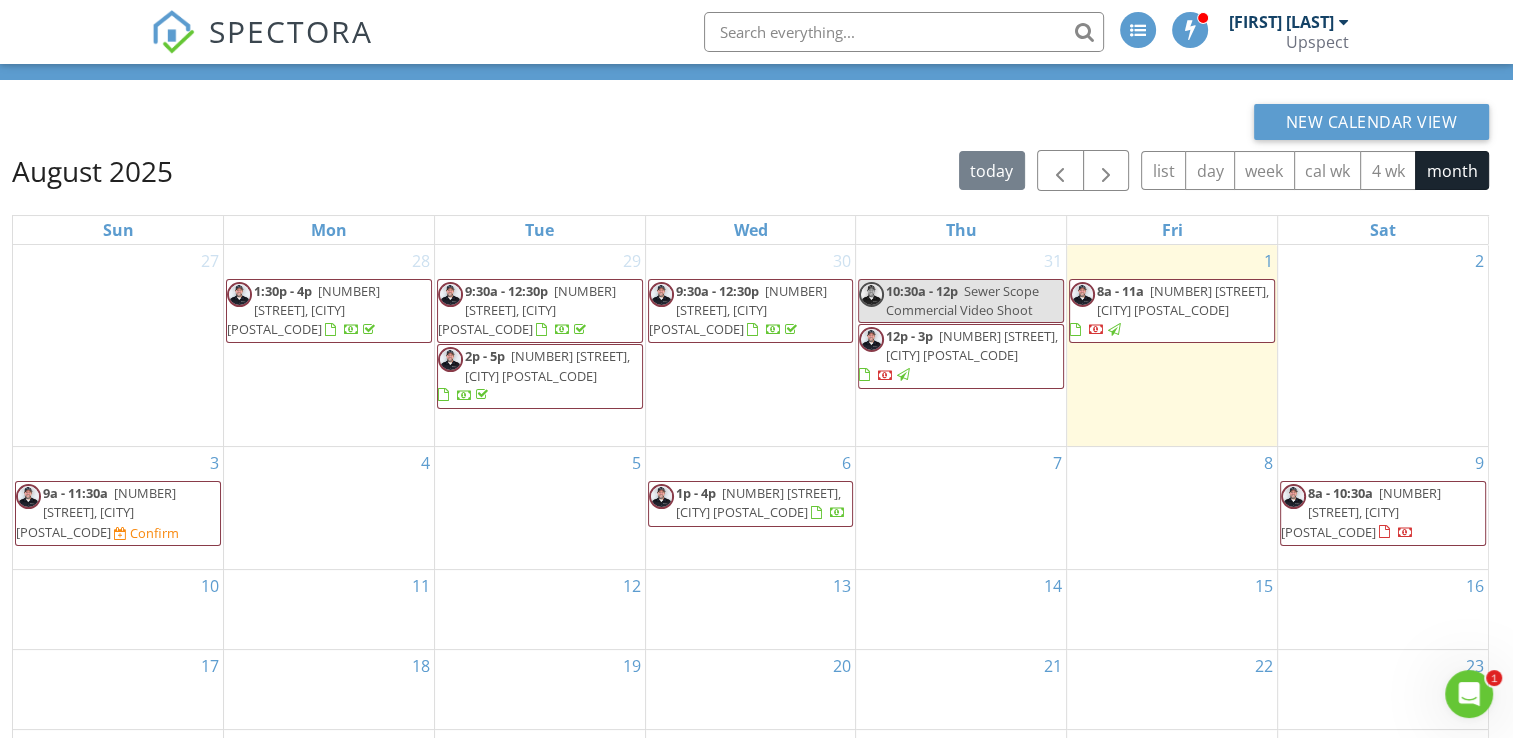 click on "[TIME] - [TIME]
[NUMBER] [STREET], [CITY] [POSTAL_CODE]
Confirm" at bounding box center [118, 513] 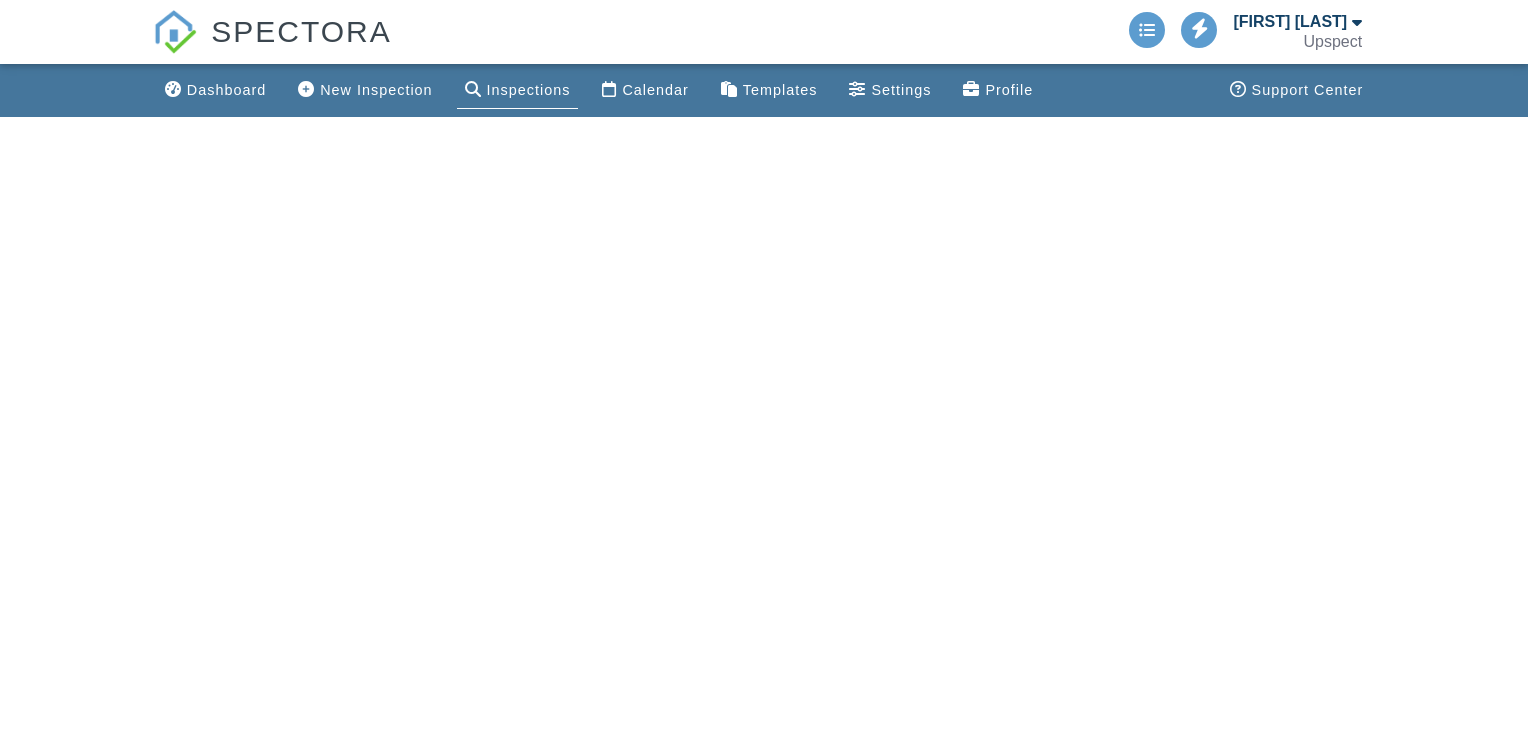 scroll, scrollTop: 0, scrollLeft: 0, axis: both 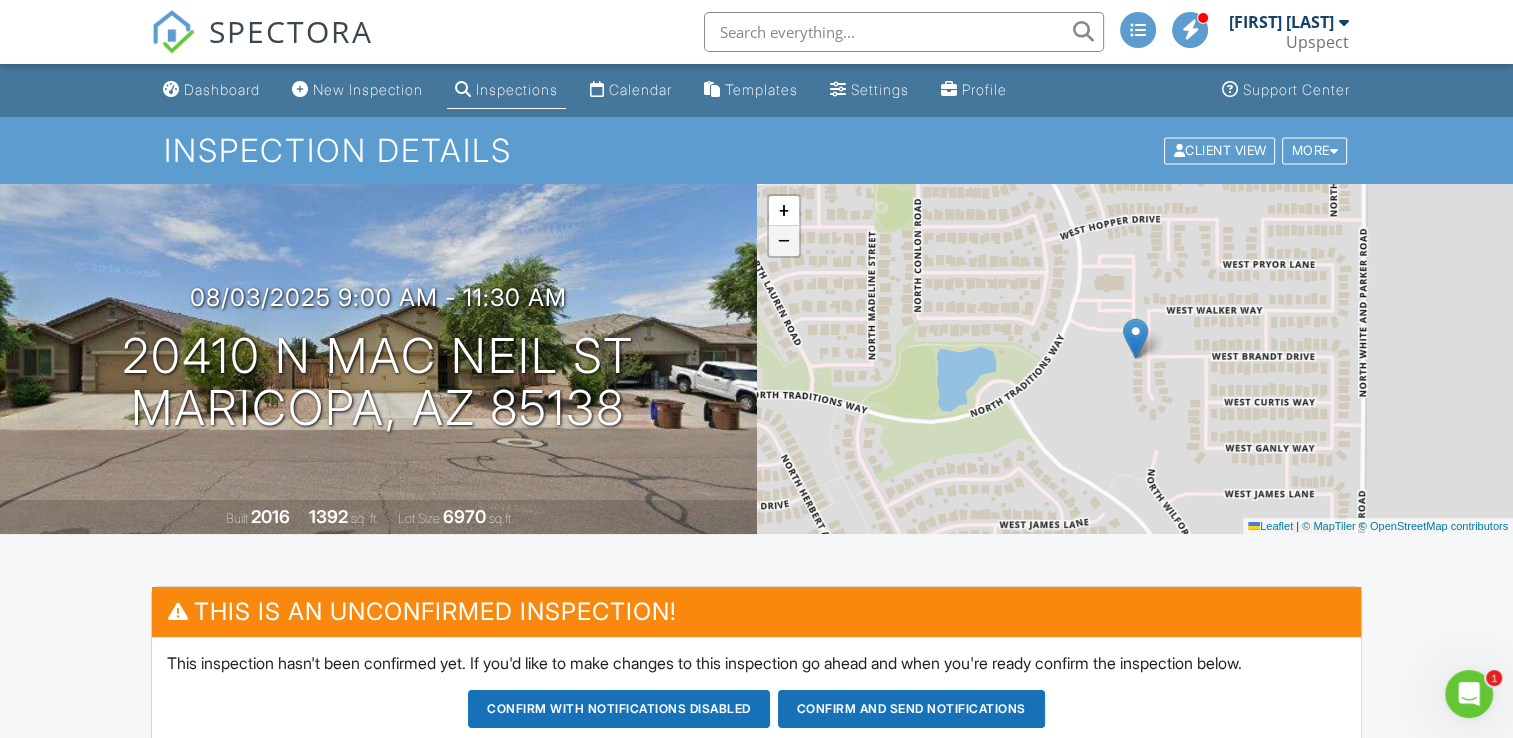 click on "−" at bounding box center (784, 241) 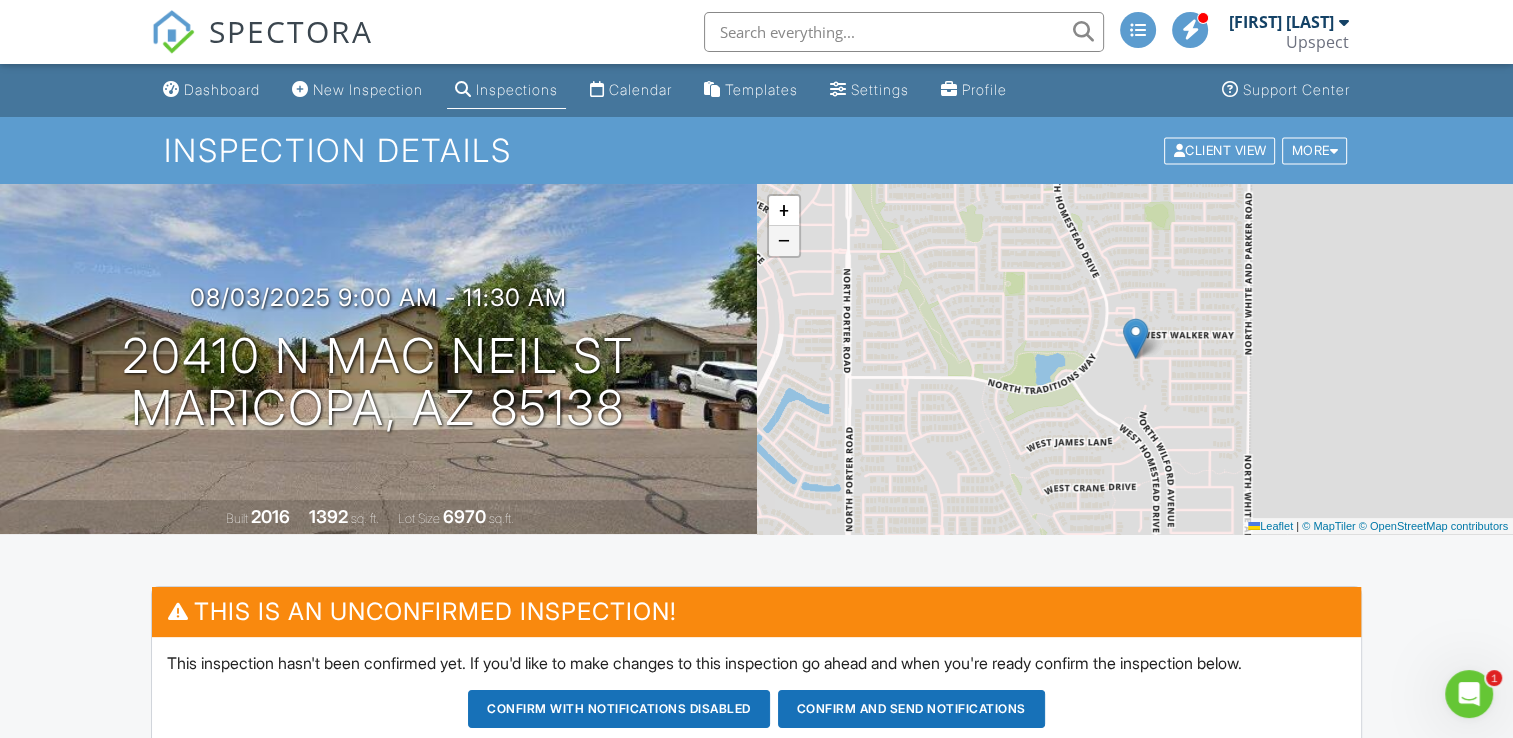 click on "−" at bounding box center [784, 241] 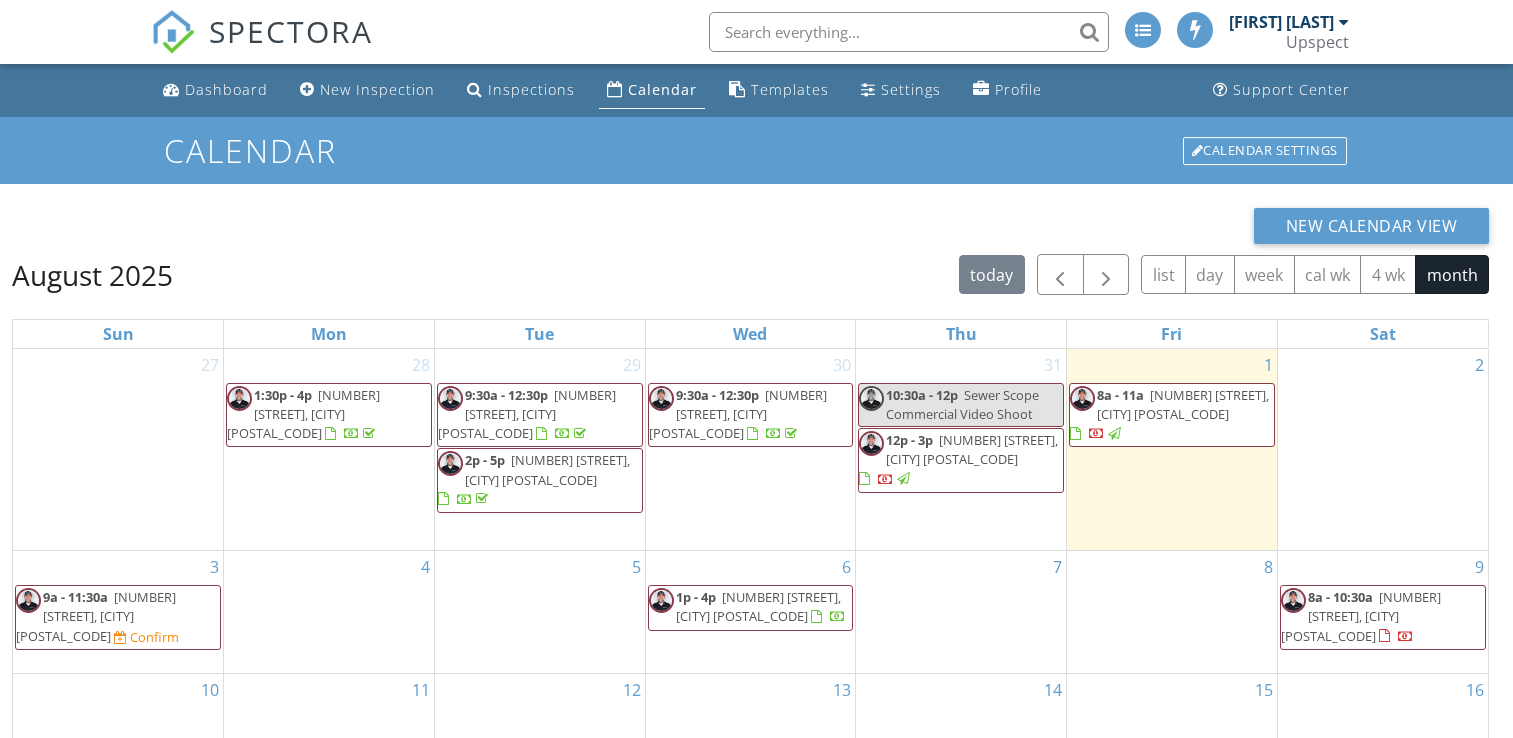 scroll, scrollTop: 104, scrollLeft: 0, axis: vertical 